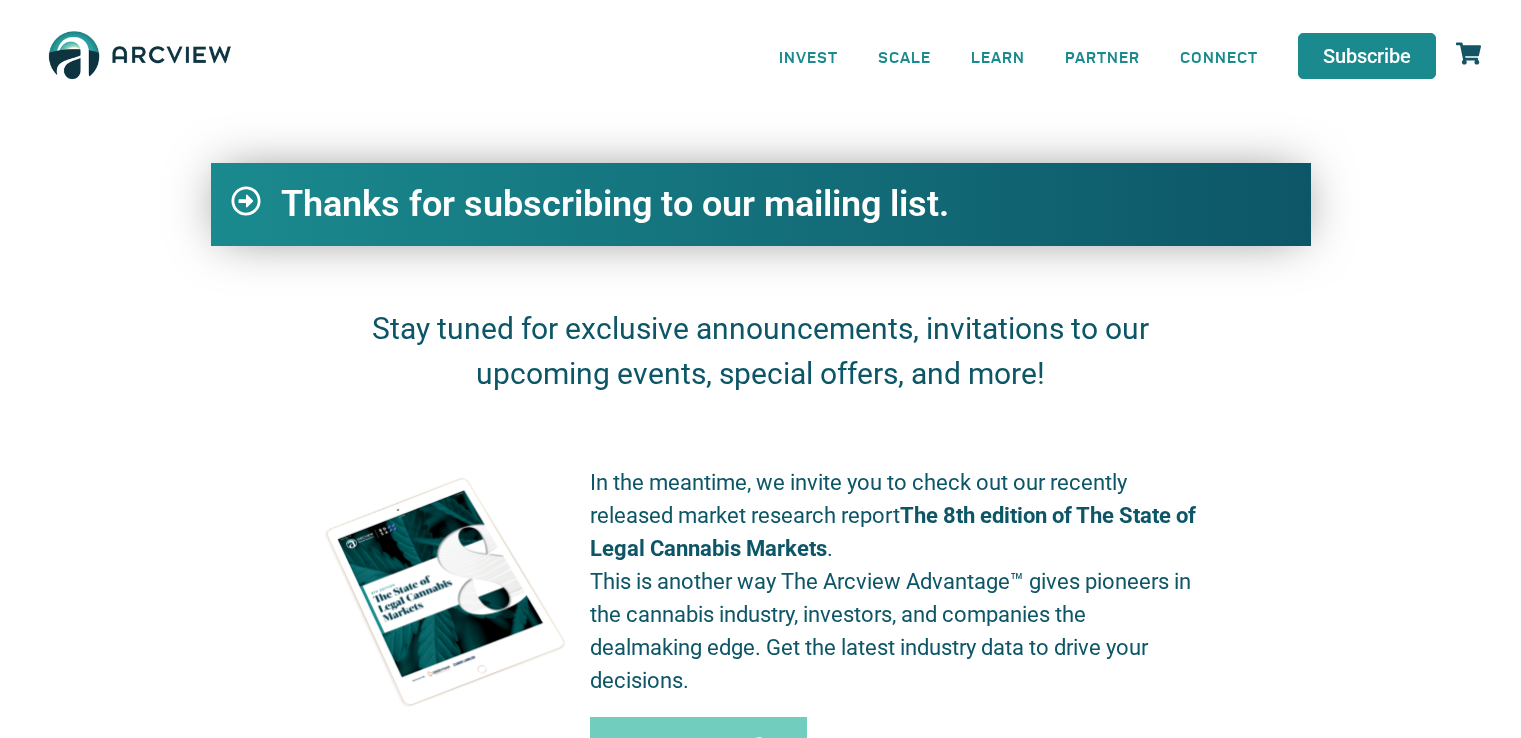 scroll, scrollTop: 0, scrollLeft: 0, axis: both 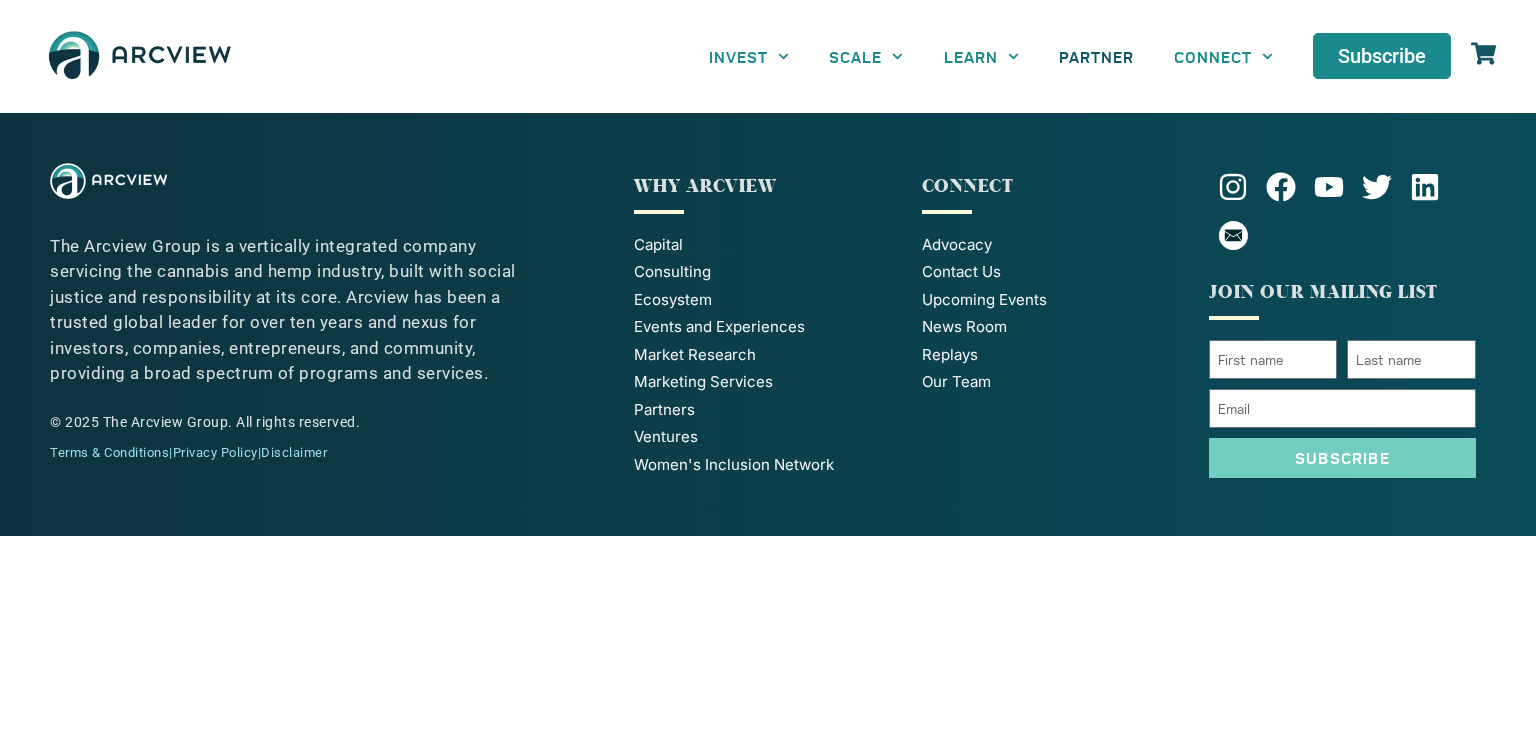 click on "PARTNER" 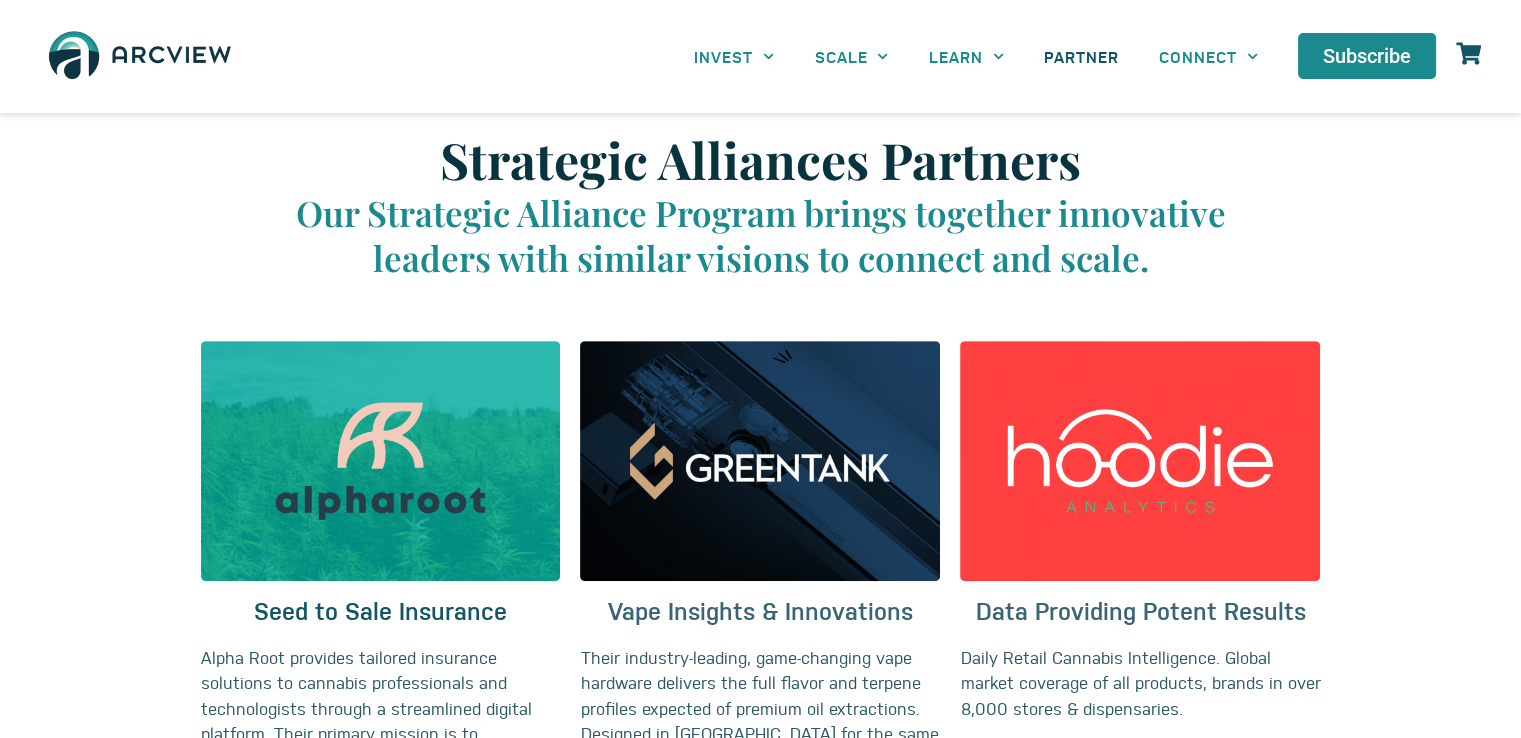 scroll, scrollTop: 1266, scrollLeft: 0, axis: vertical 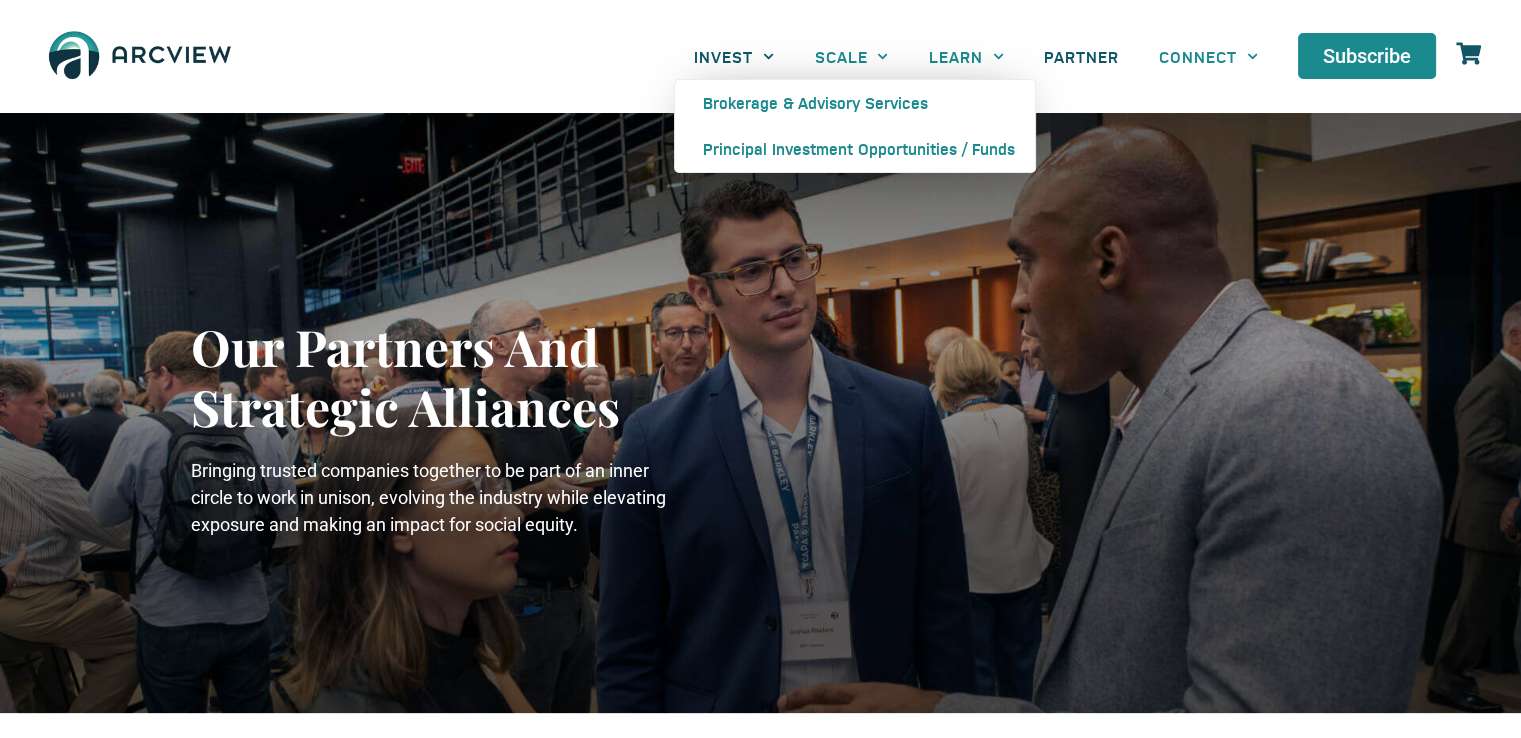 click on "INVEST" 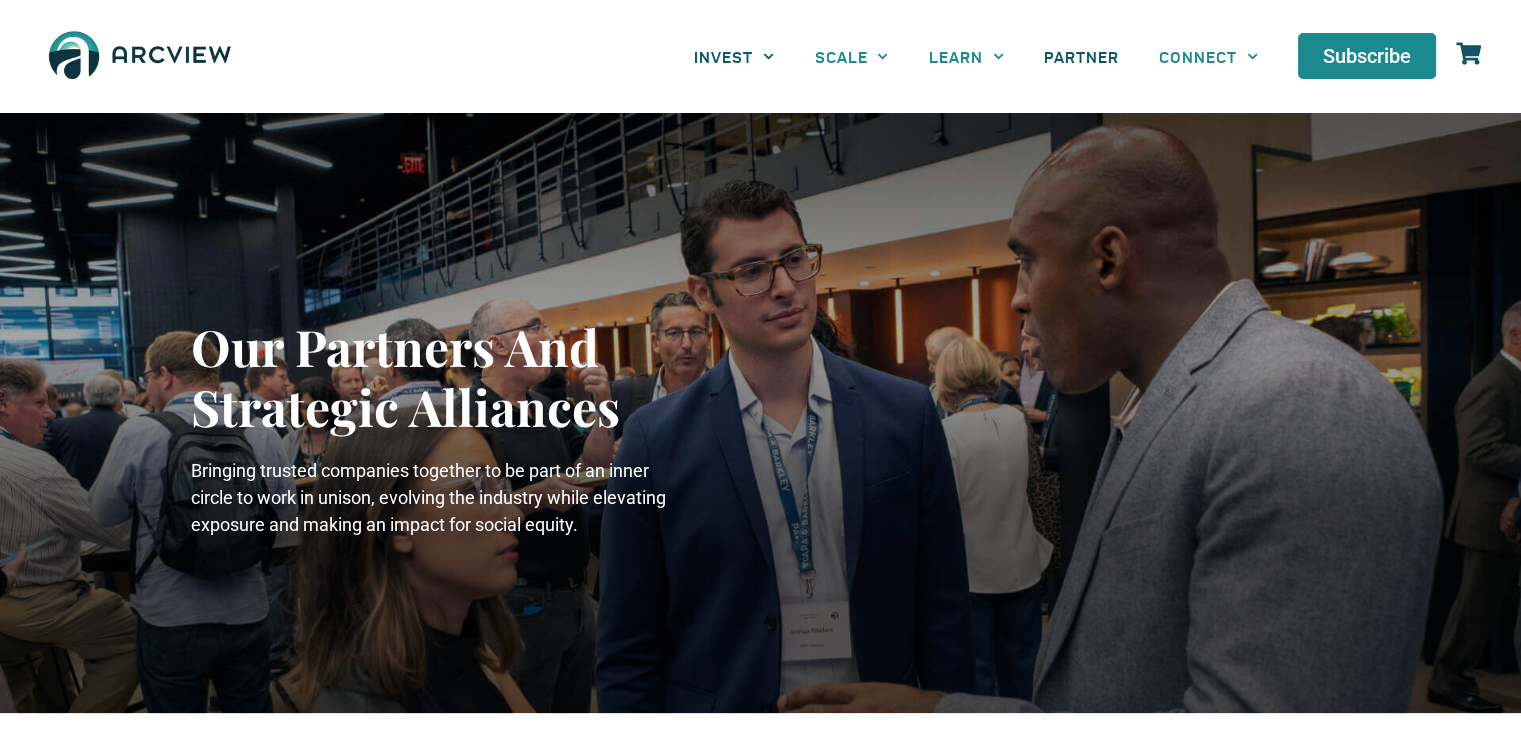 click 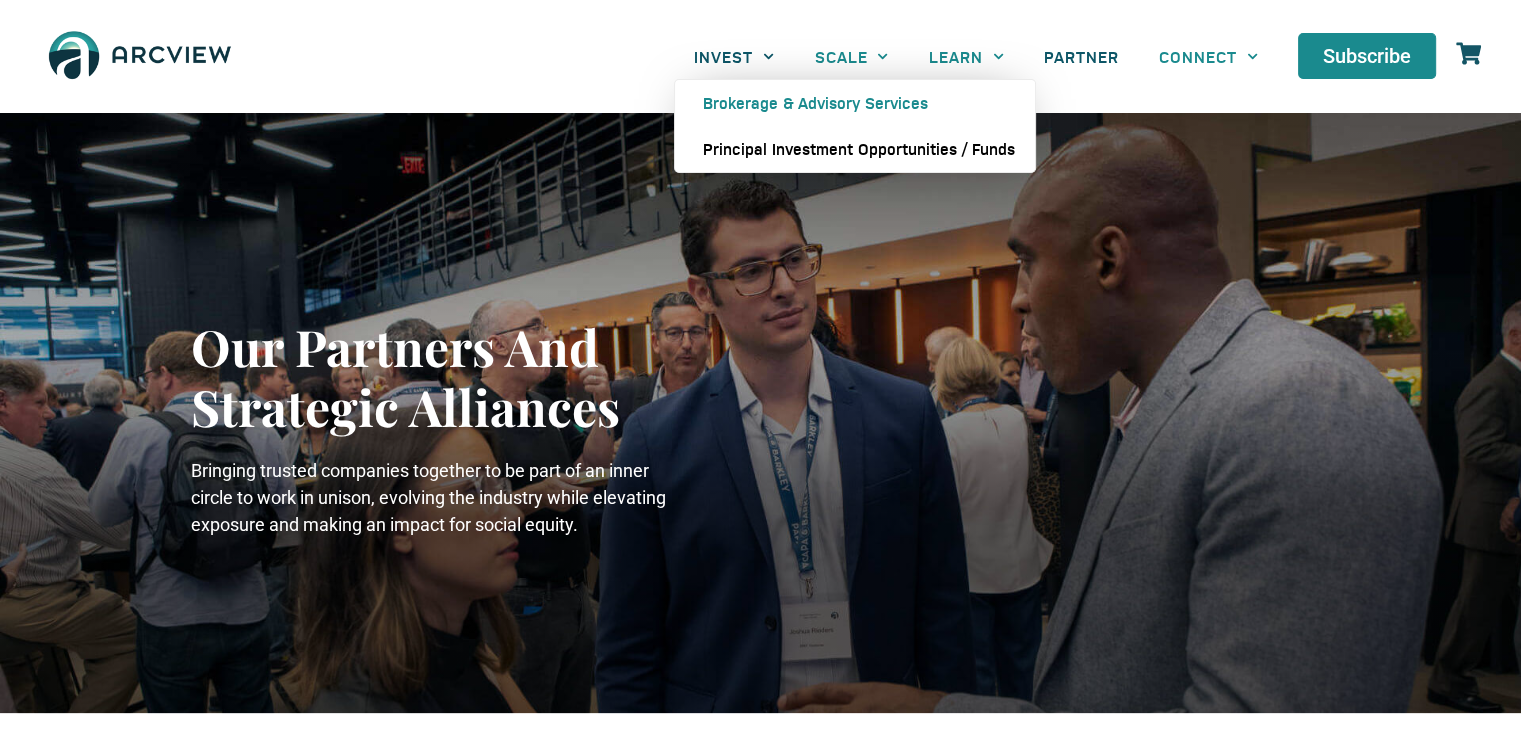 click on "Principal Investment Opportunities / Funds" 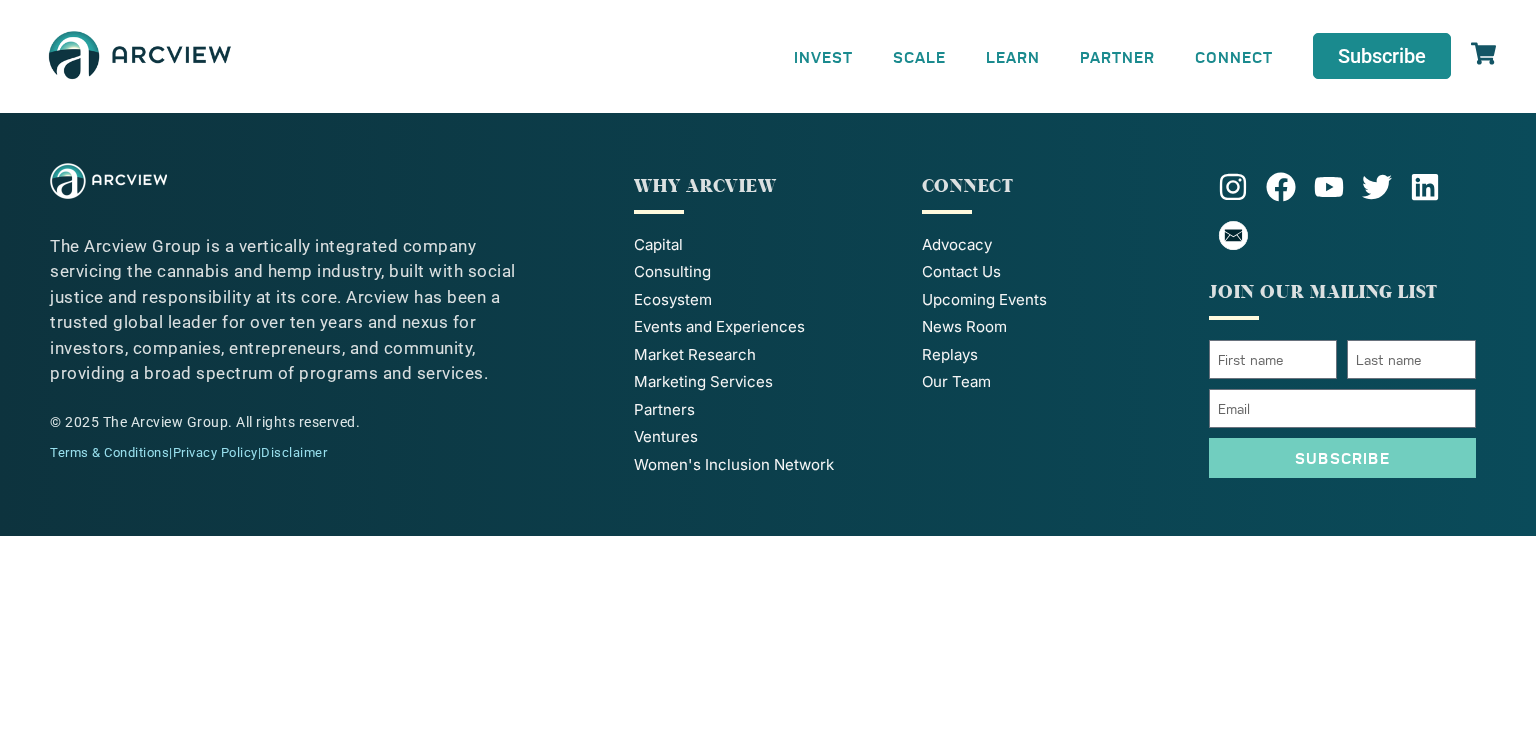 scroll, scrollTop: 0, scrollLeft: 0, axis: both 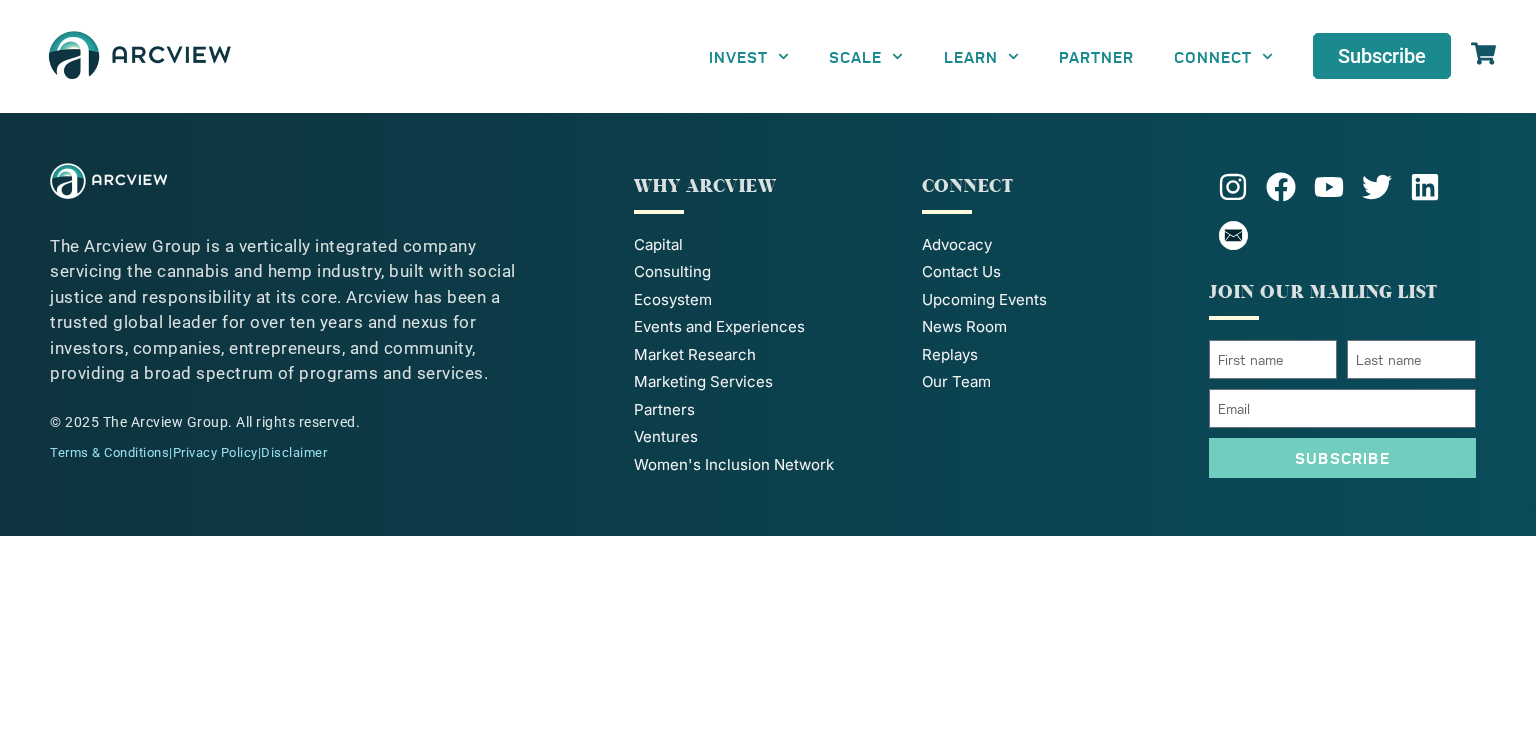 click at bounding box center (140, 56) 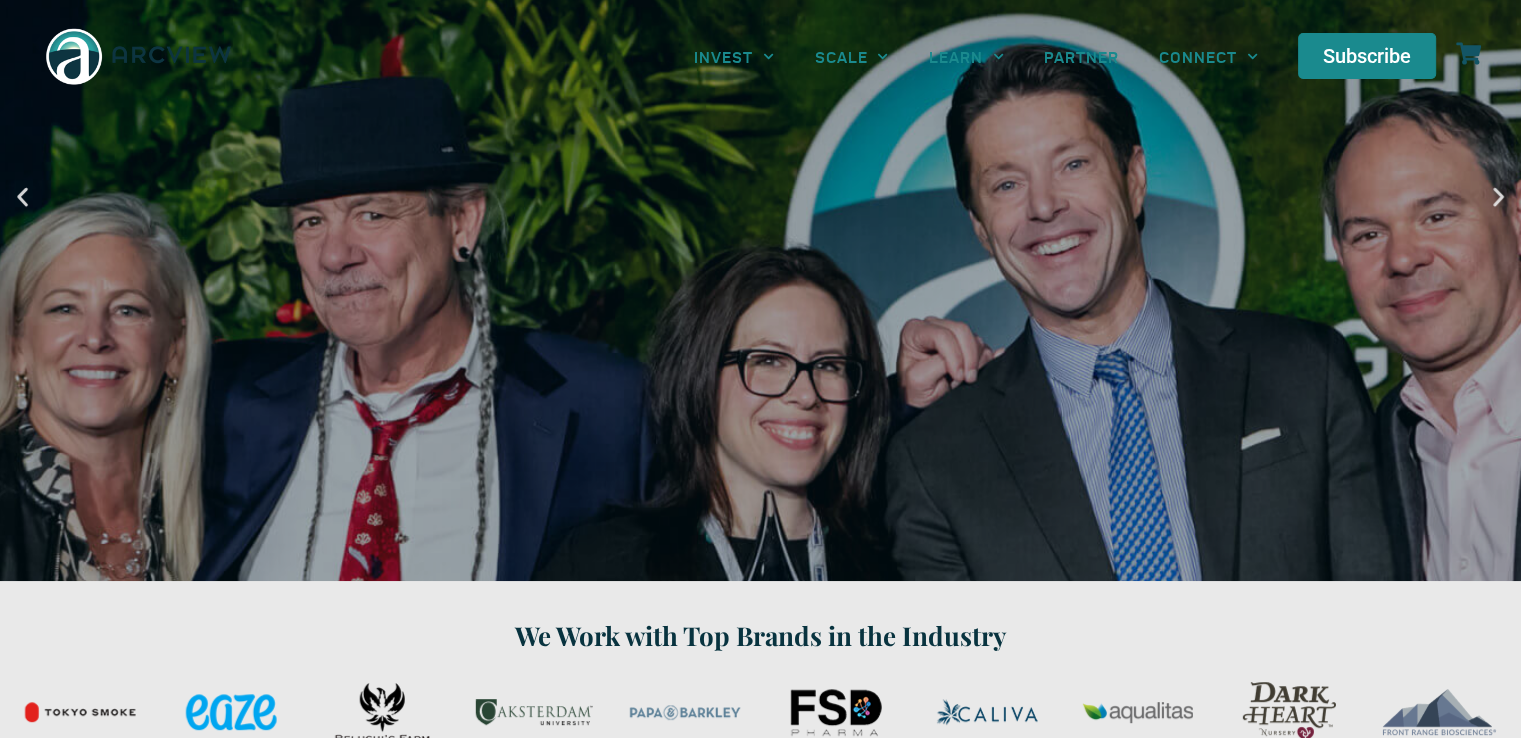 scroll, scrollTop: 0, scrollLeft: 0, axis: both 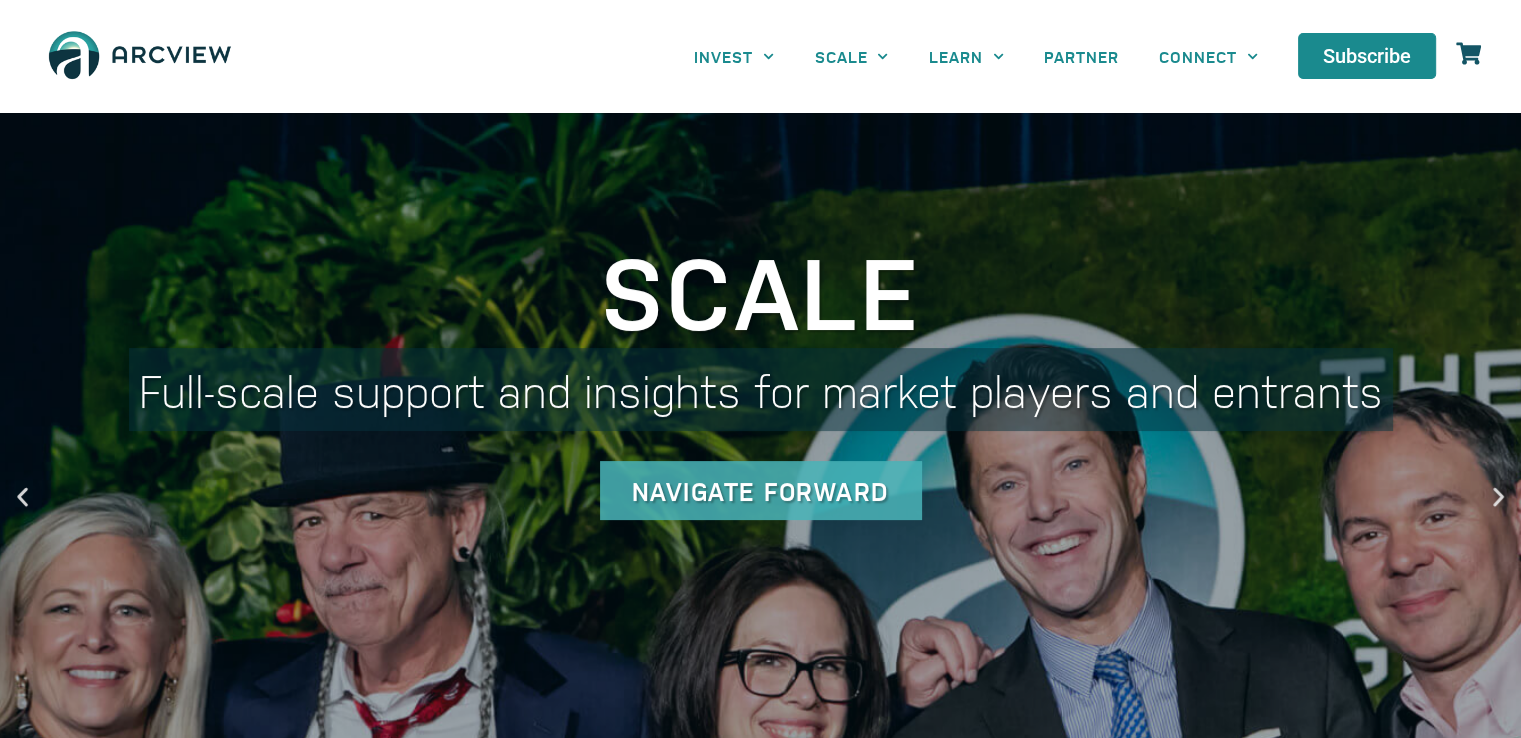 click on "Navigate Forward" at bounding box center [761, 490] 